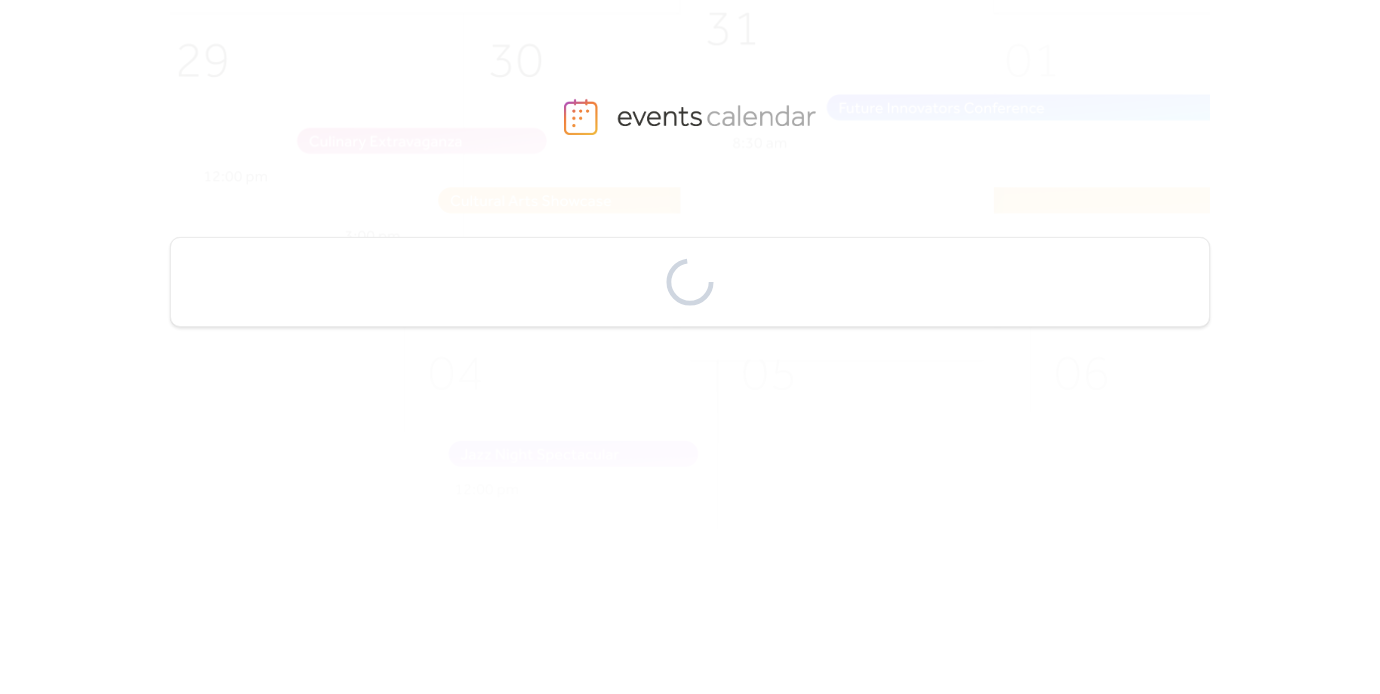 scroll, scrollTop: 0, scrollLeft: 0, axis: both 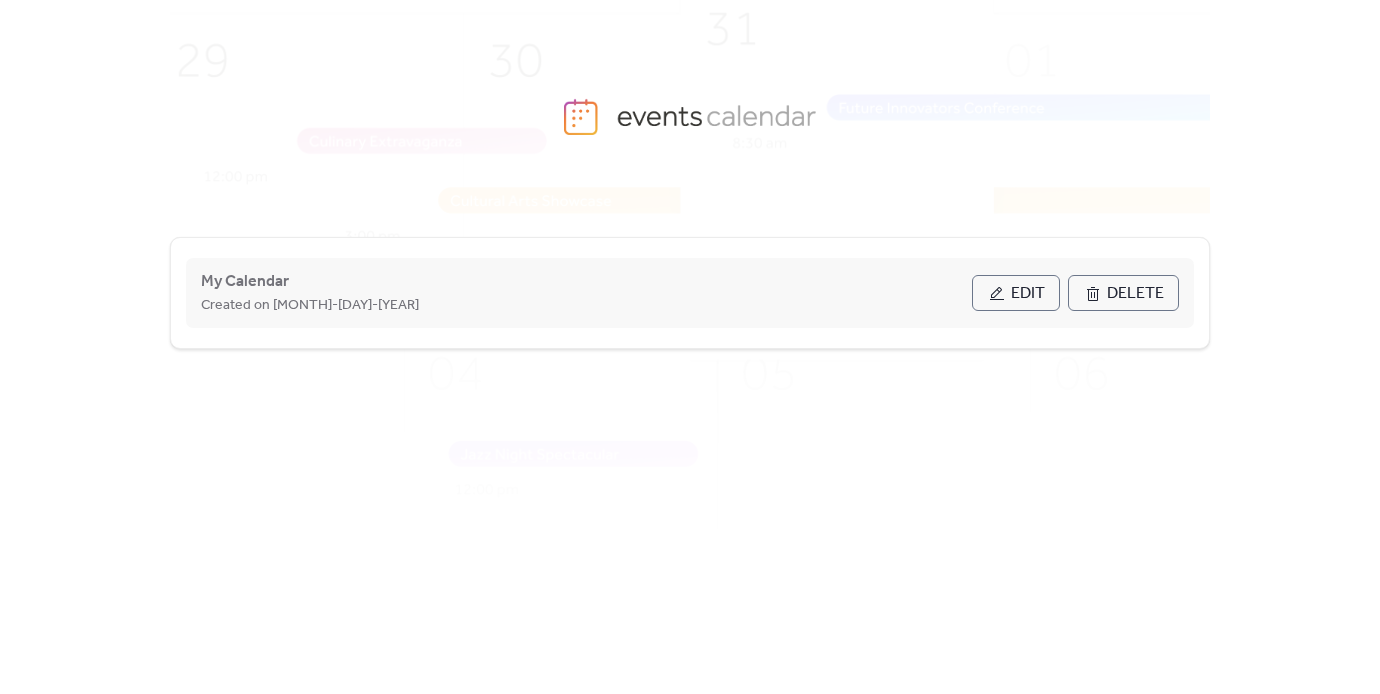 click on "Edit" at bounding box center [1028, 294] 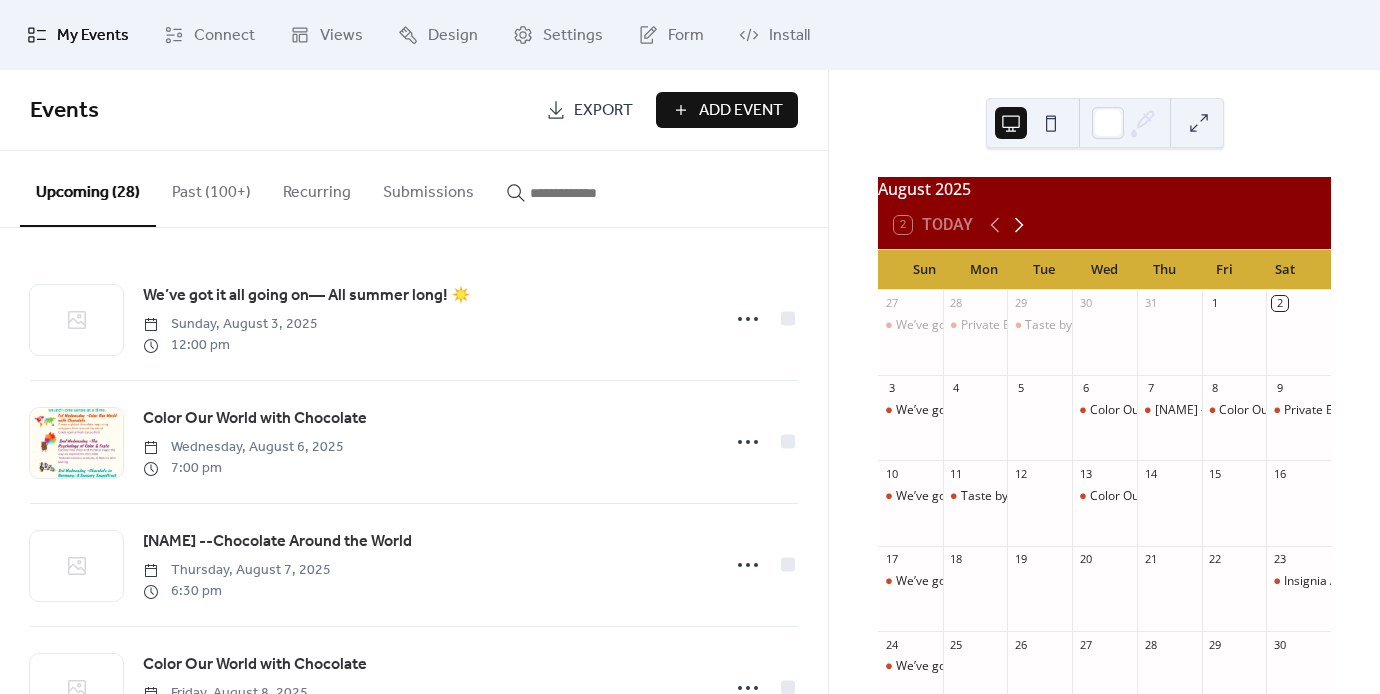 click 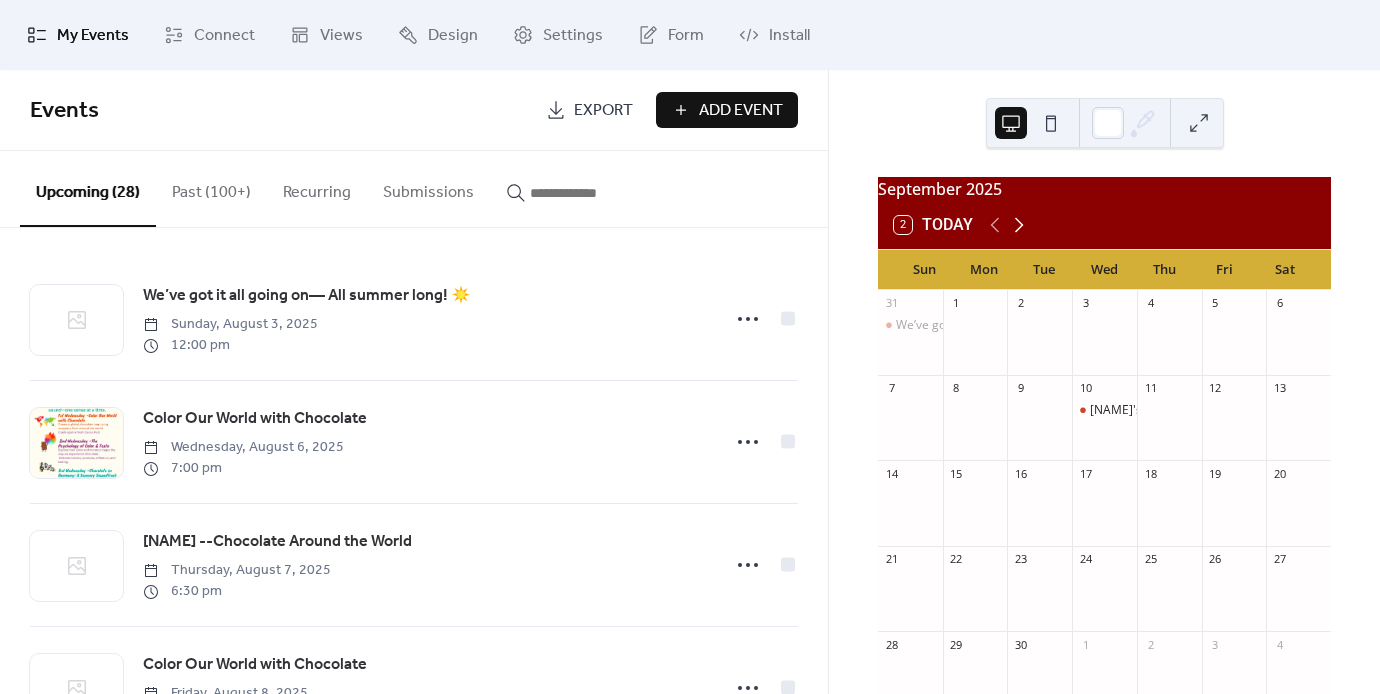 click 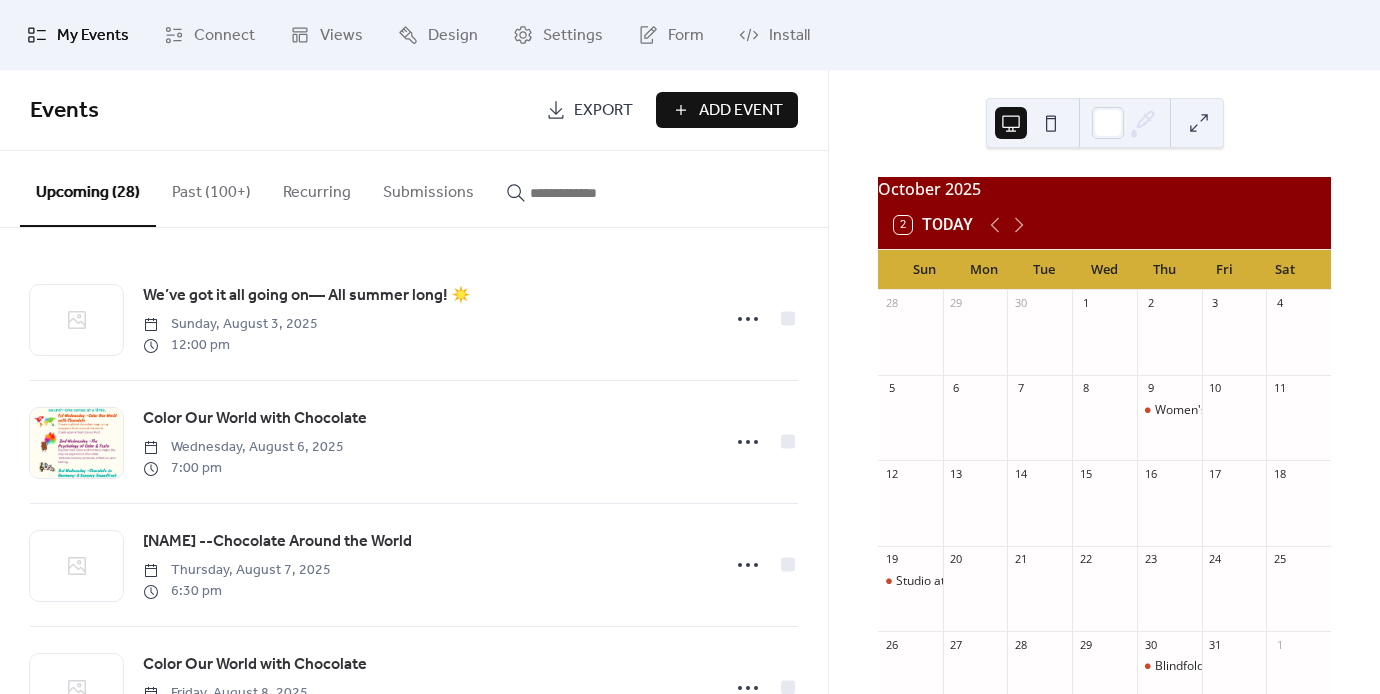 click on "Add Event" at bounding box center (741, 111) 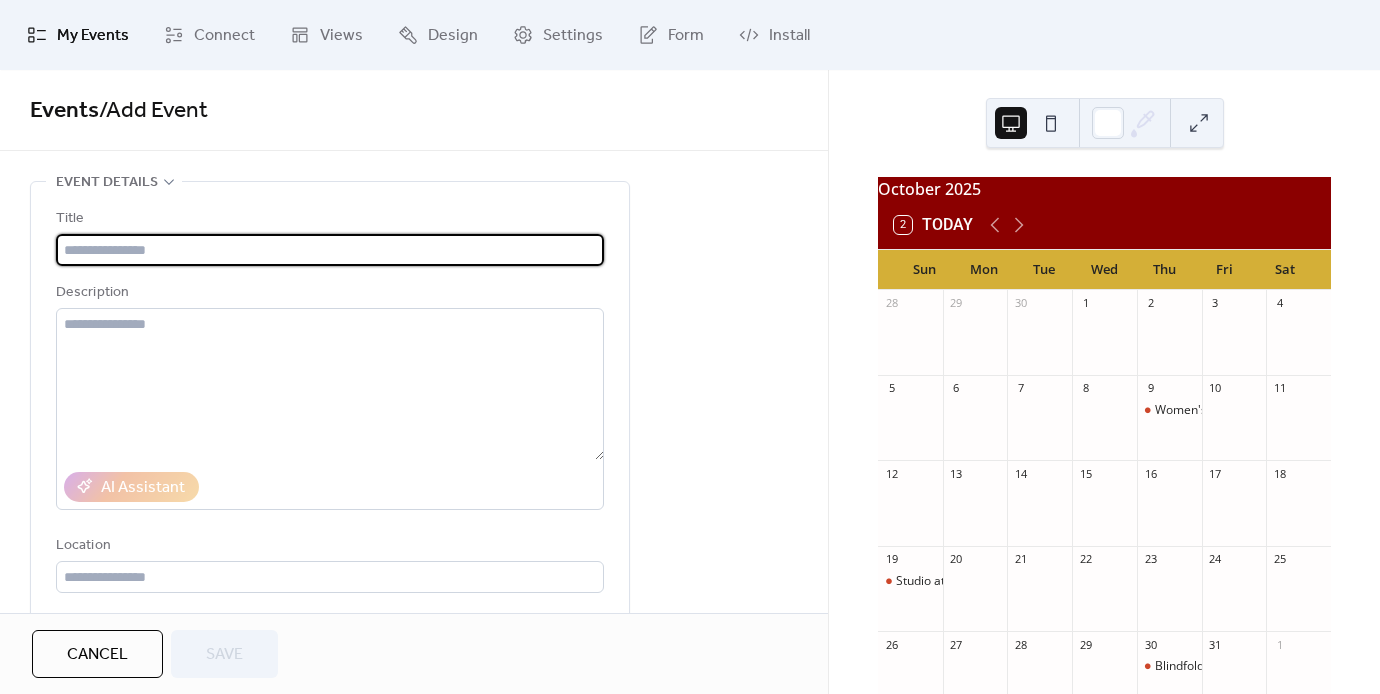click at bounding box center [330, 250] 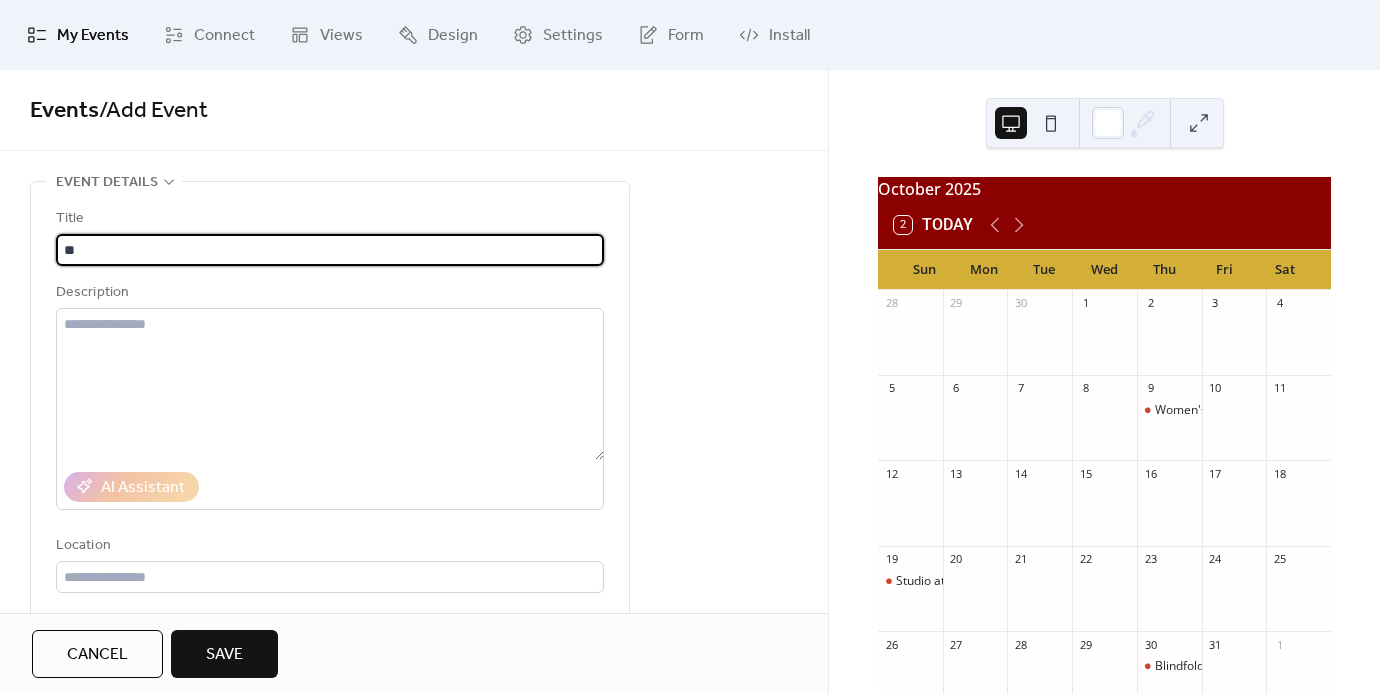 type on "*" 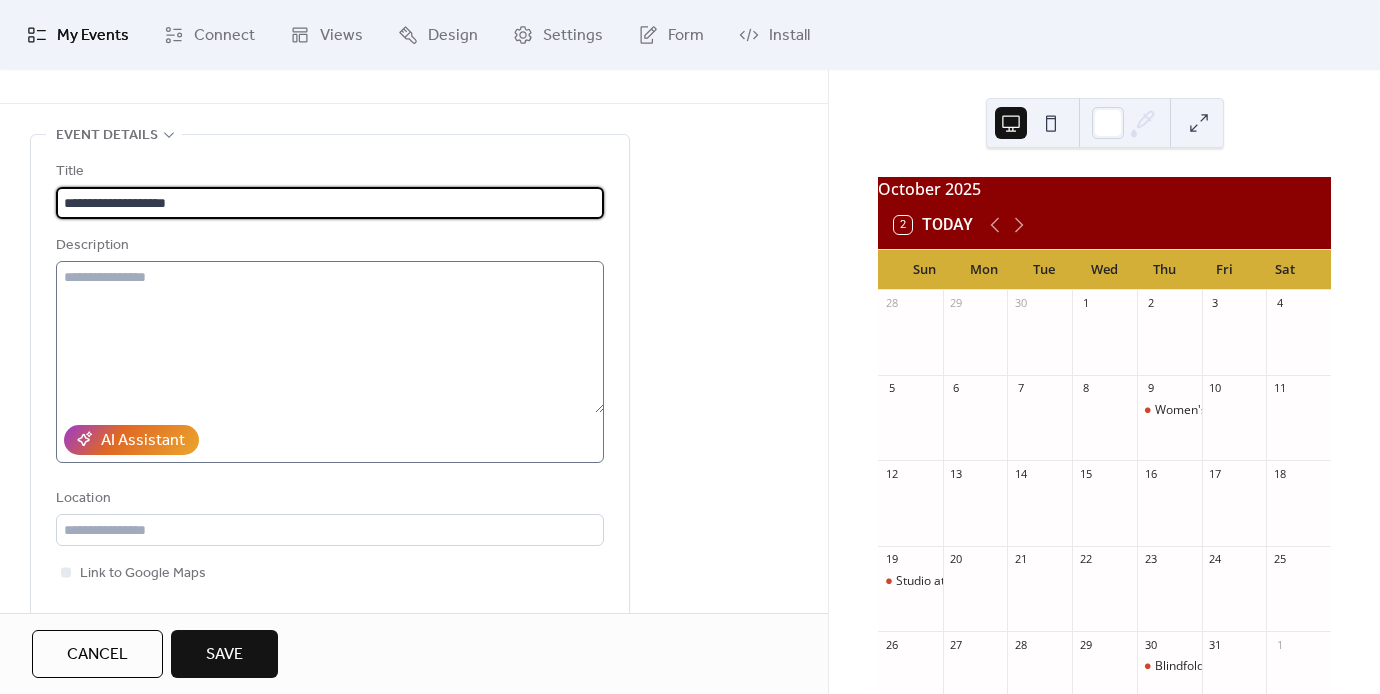 scroll, scrollTop: 91, scrollLeft: 0, axis: vertical 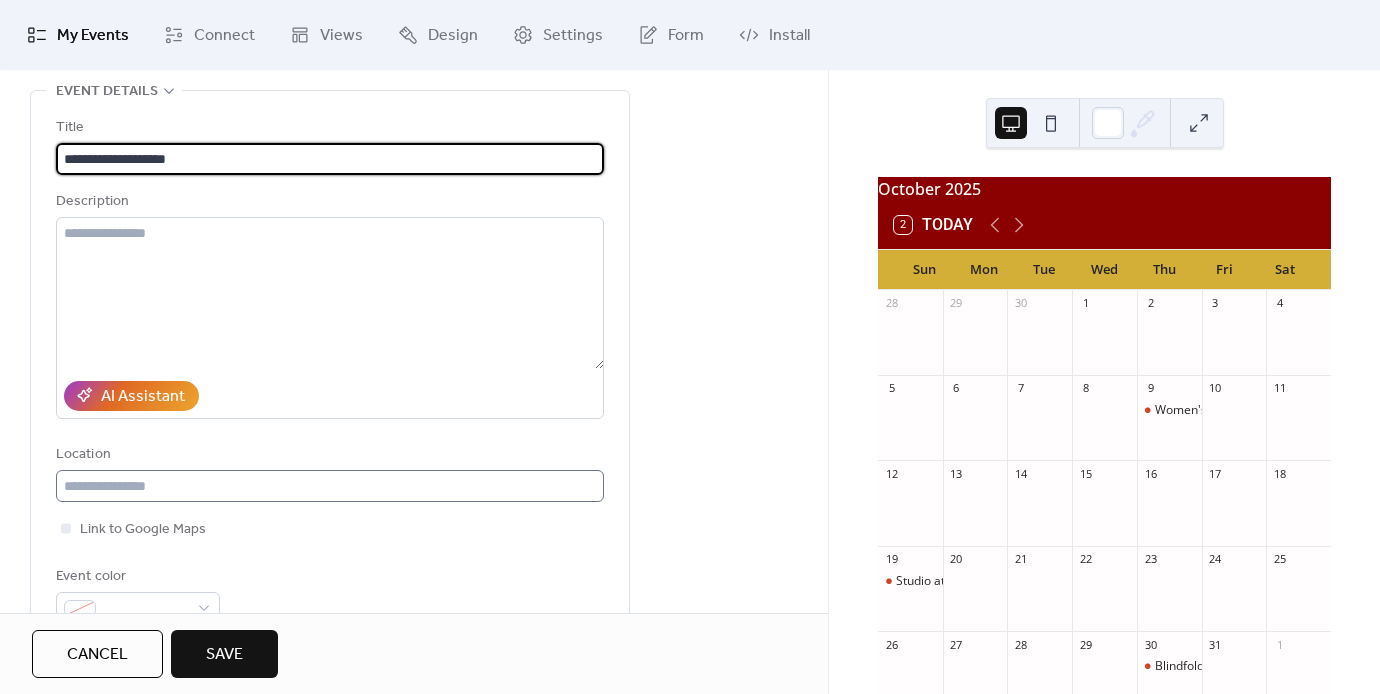 type on "**********" 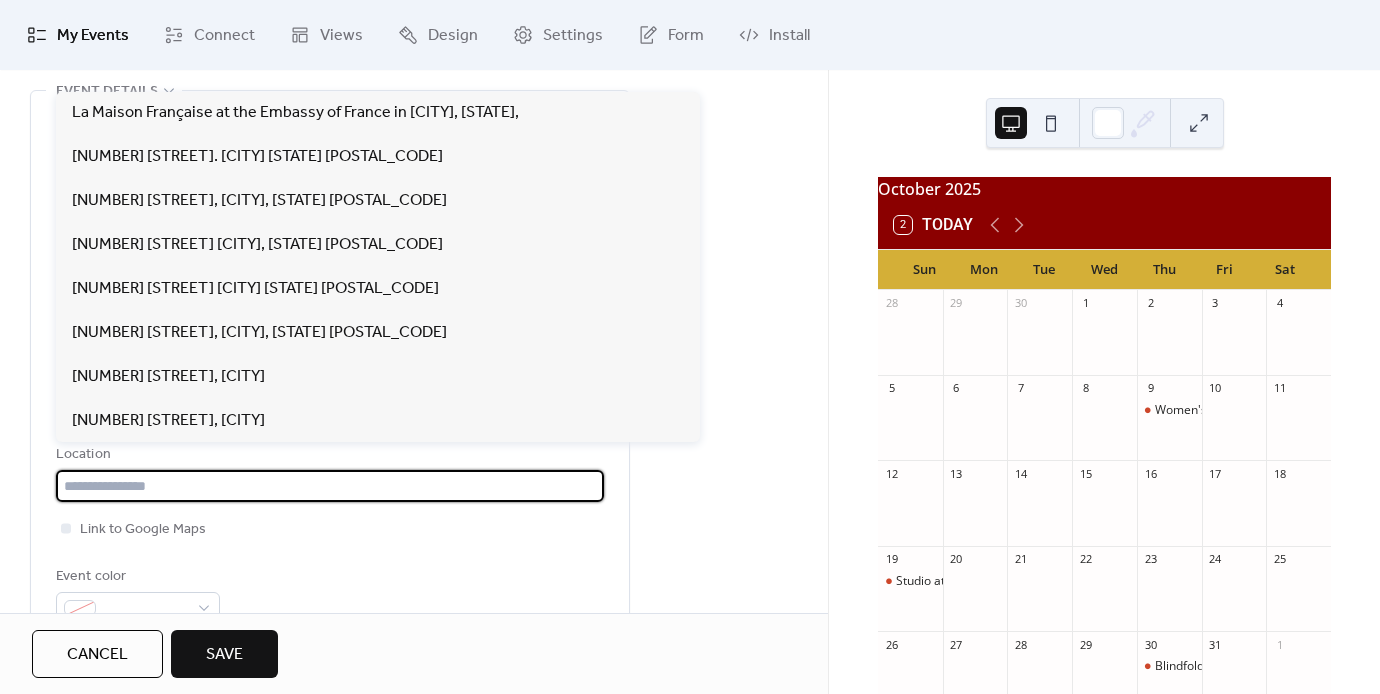 click at bounding box center (330, 486) 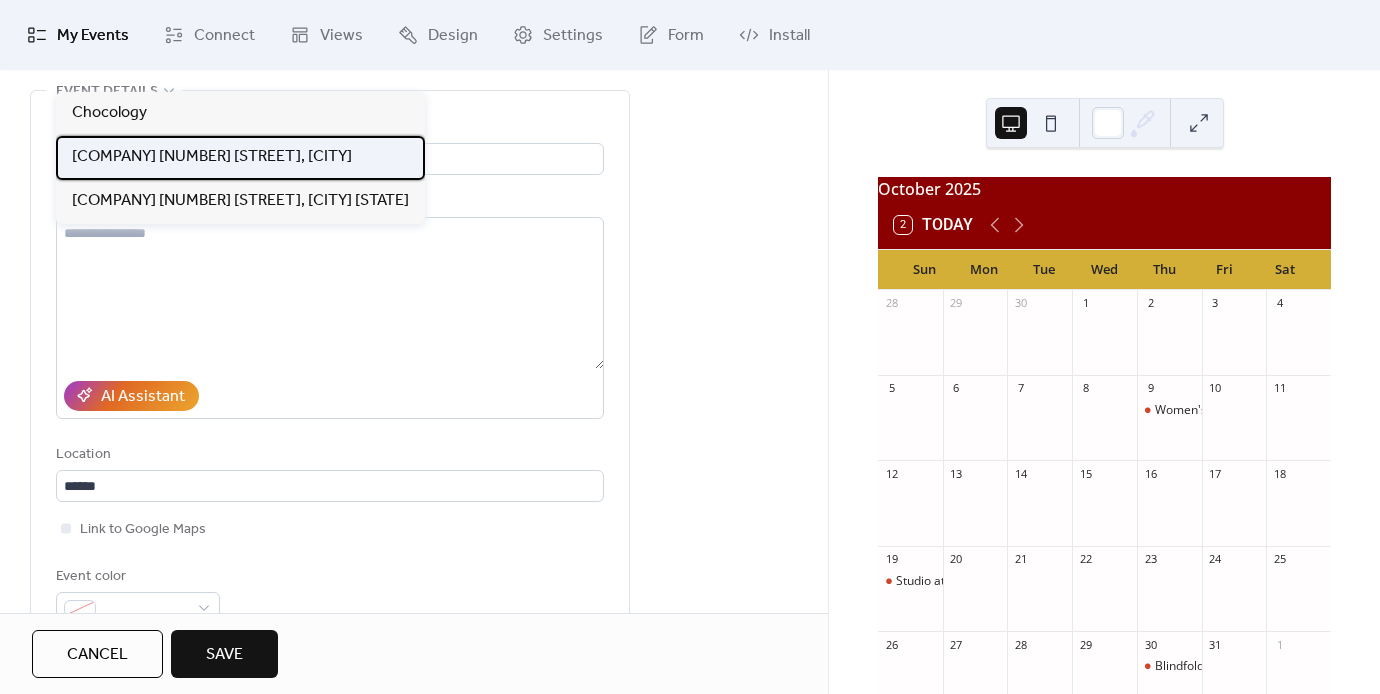click on "[COMPANY] [NUMBER] [STREET], [CITY]" at bounding box center [212, 157] 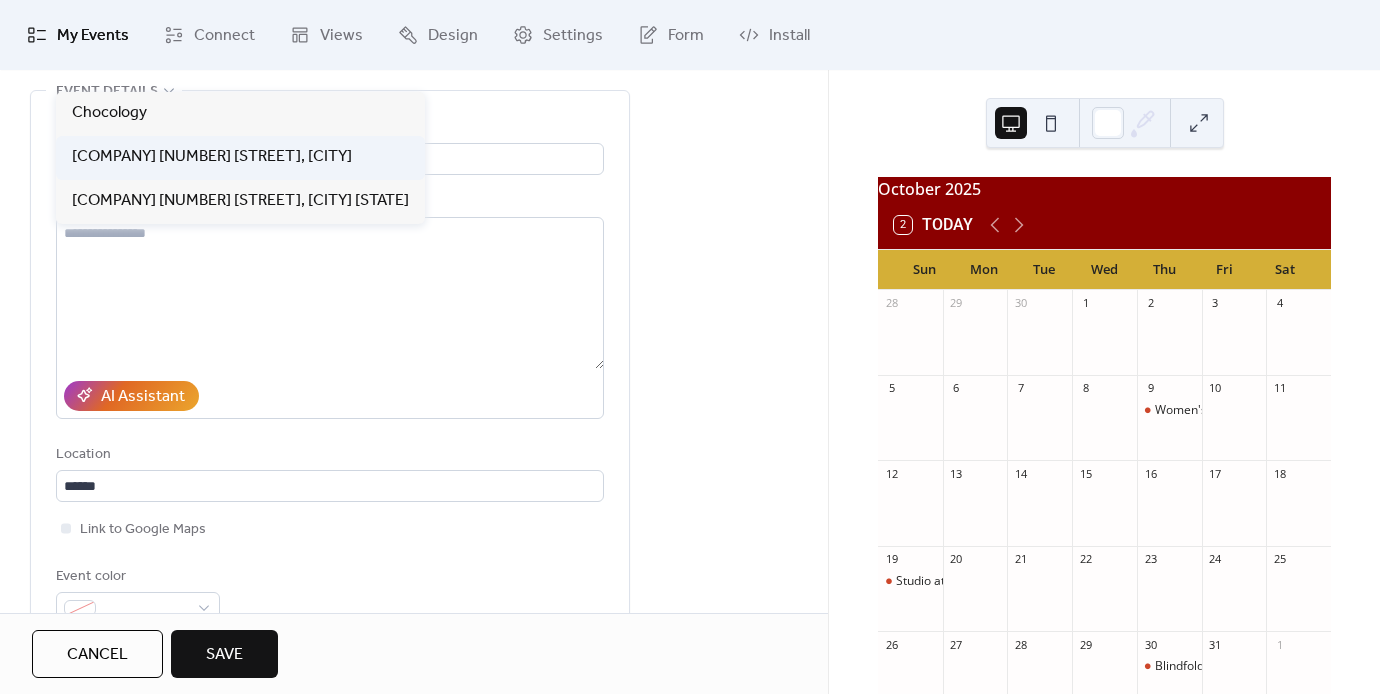 type on "**********" 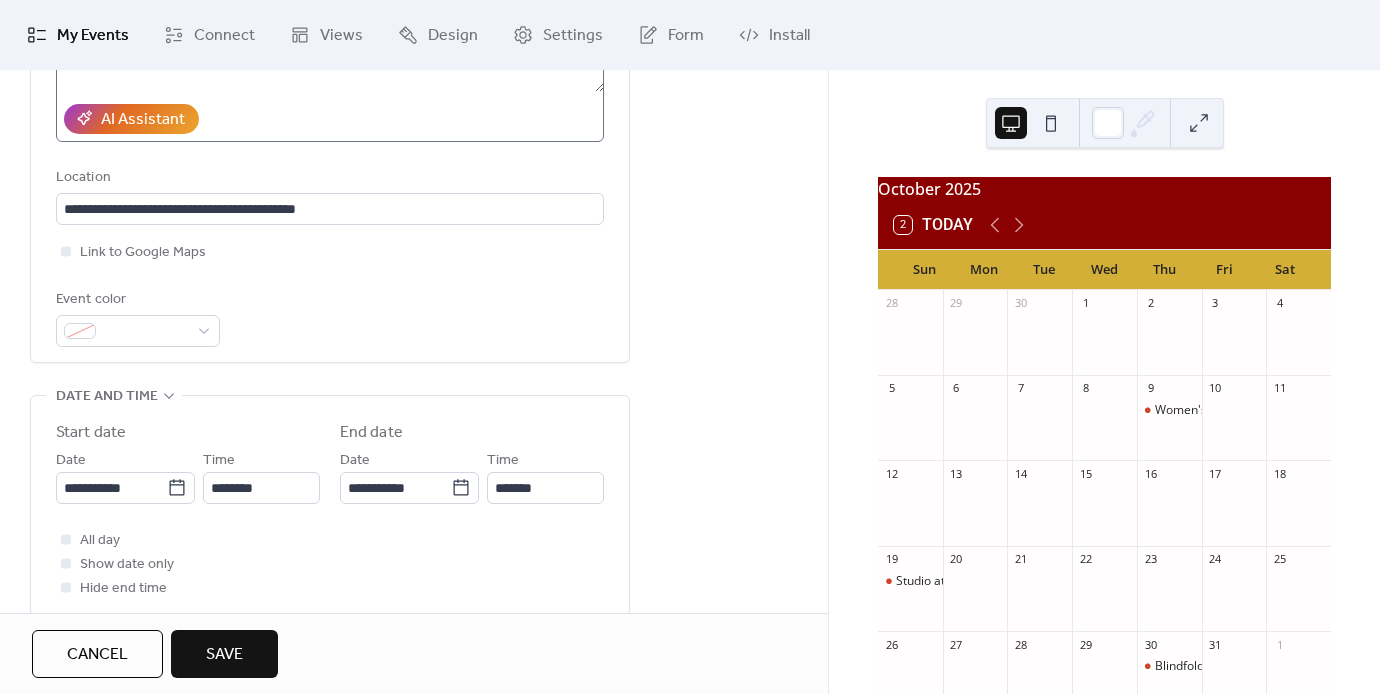 scroll, scrollTop: 417, scrollLeft: 0, axis: vertical 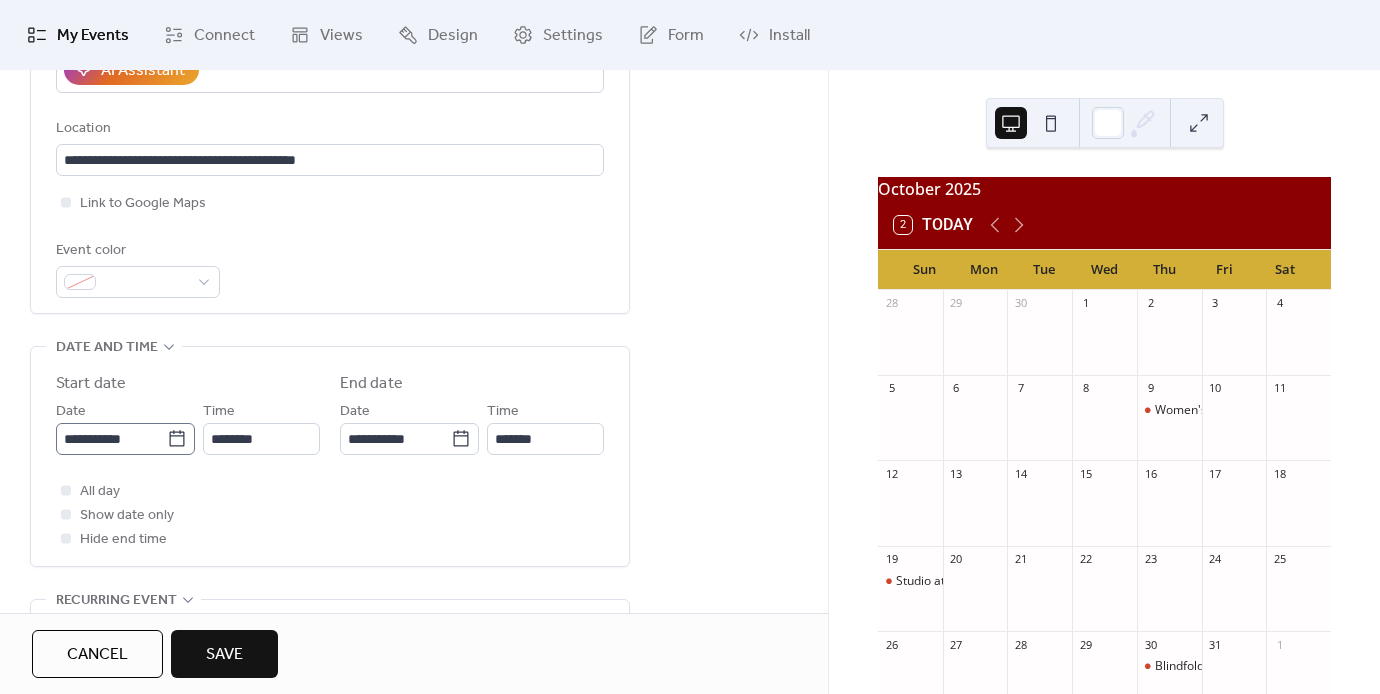 click 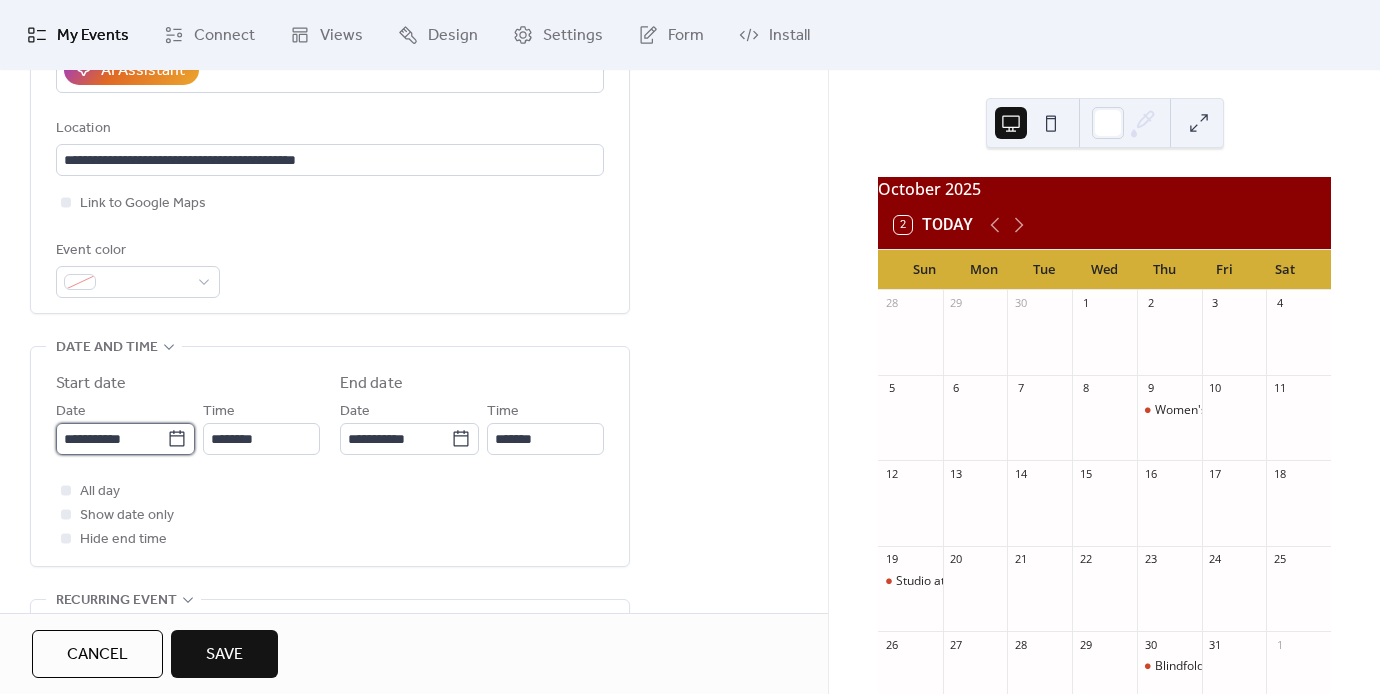 click on "**********" at bounding box center (111, 439) 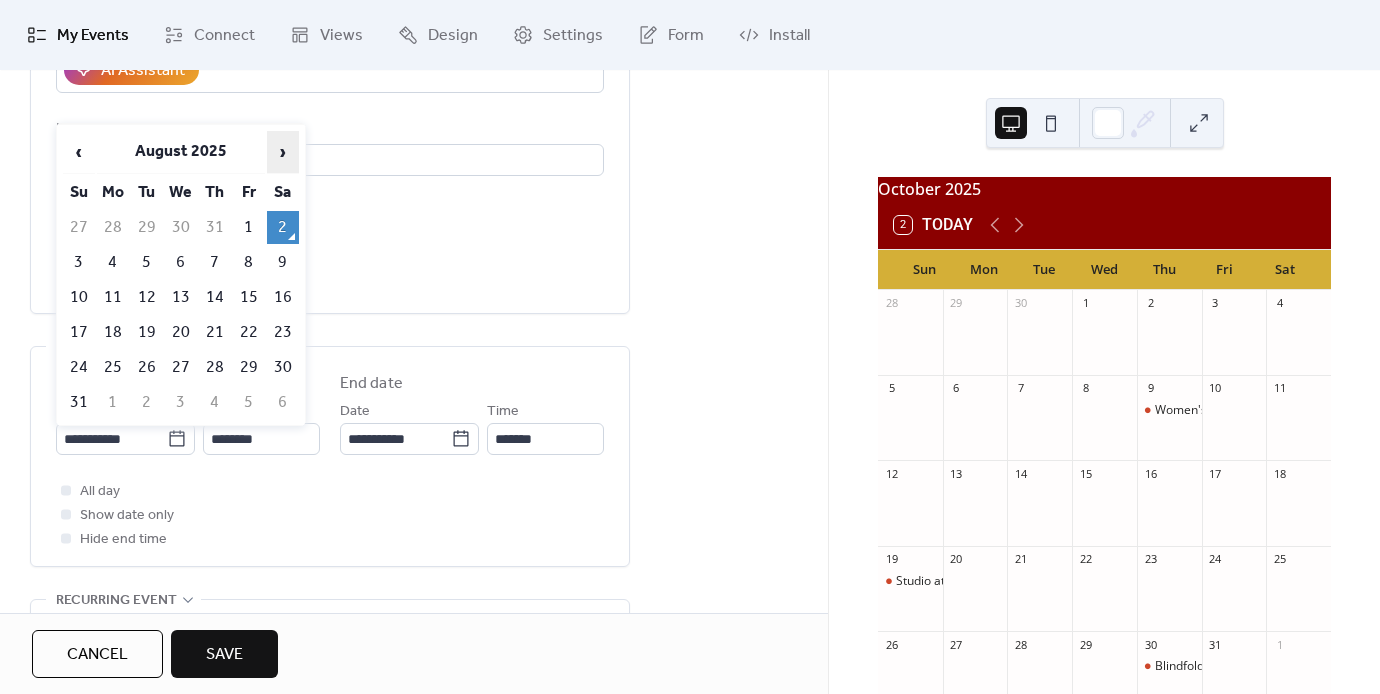 click on "›" at bounding box center [283, 152] 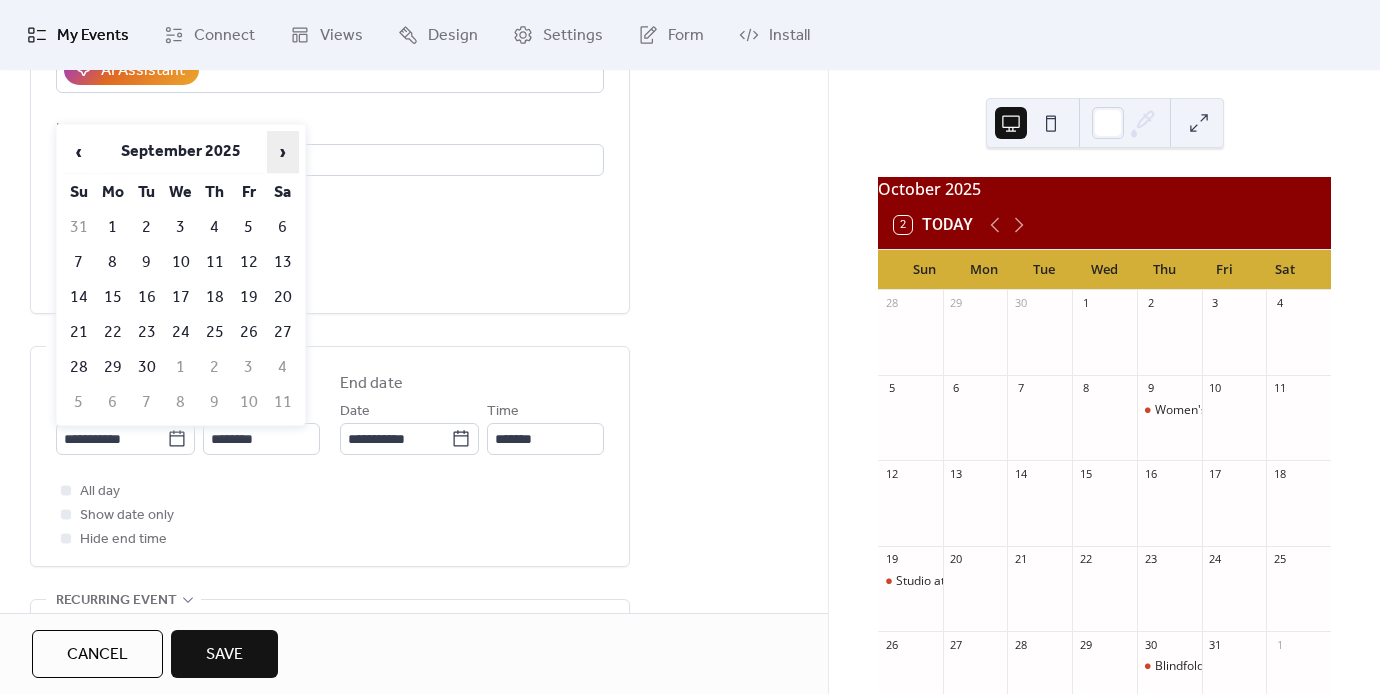 click on "›" at bounding box center (283, 152) 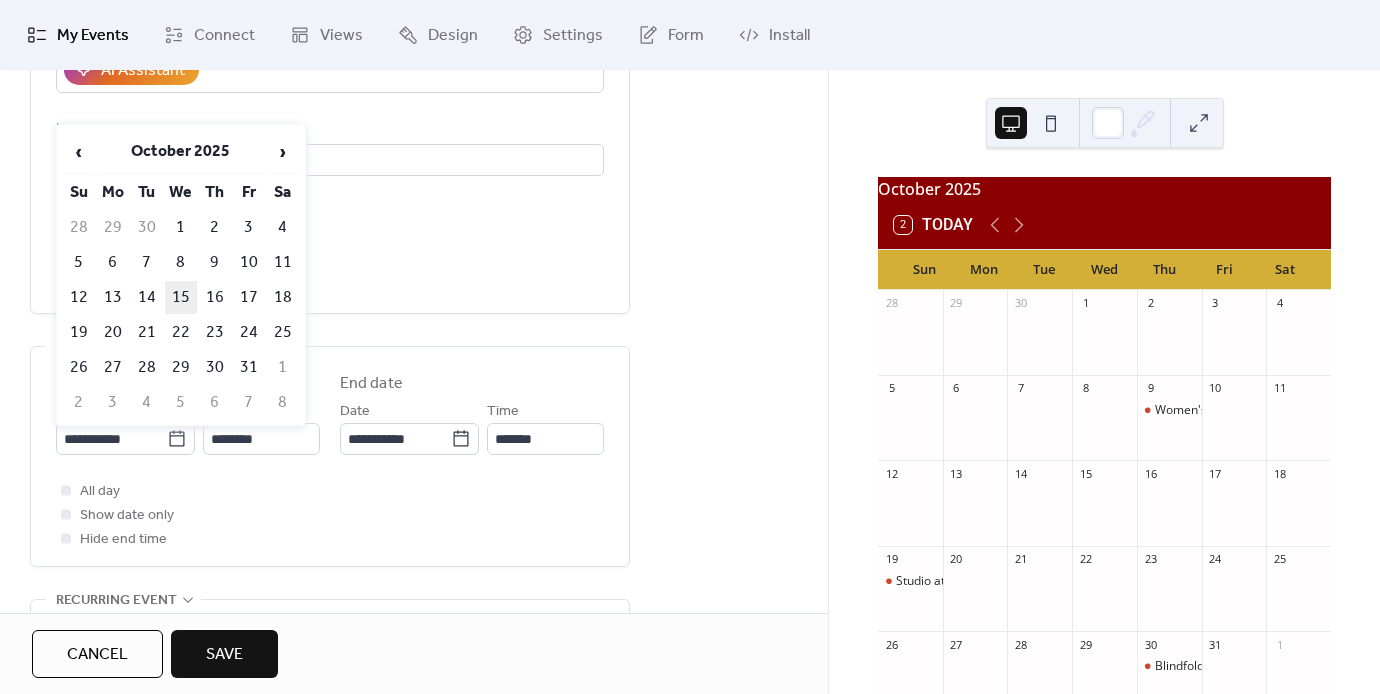 click on "15" at bounding box center [181, 297] 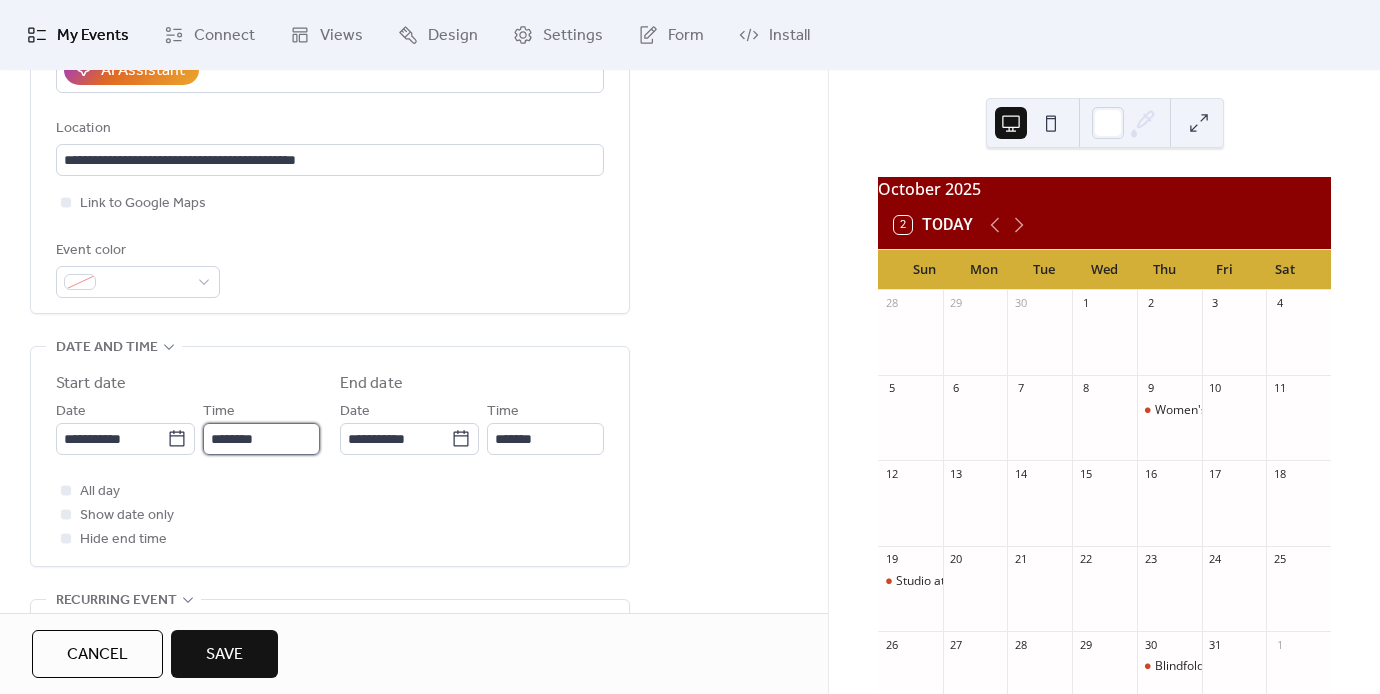 click on "********" at bounding box center (261, 439) 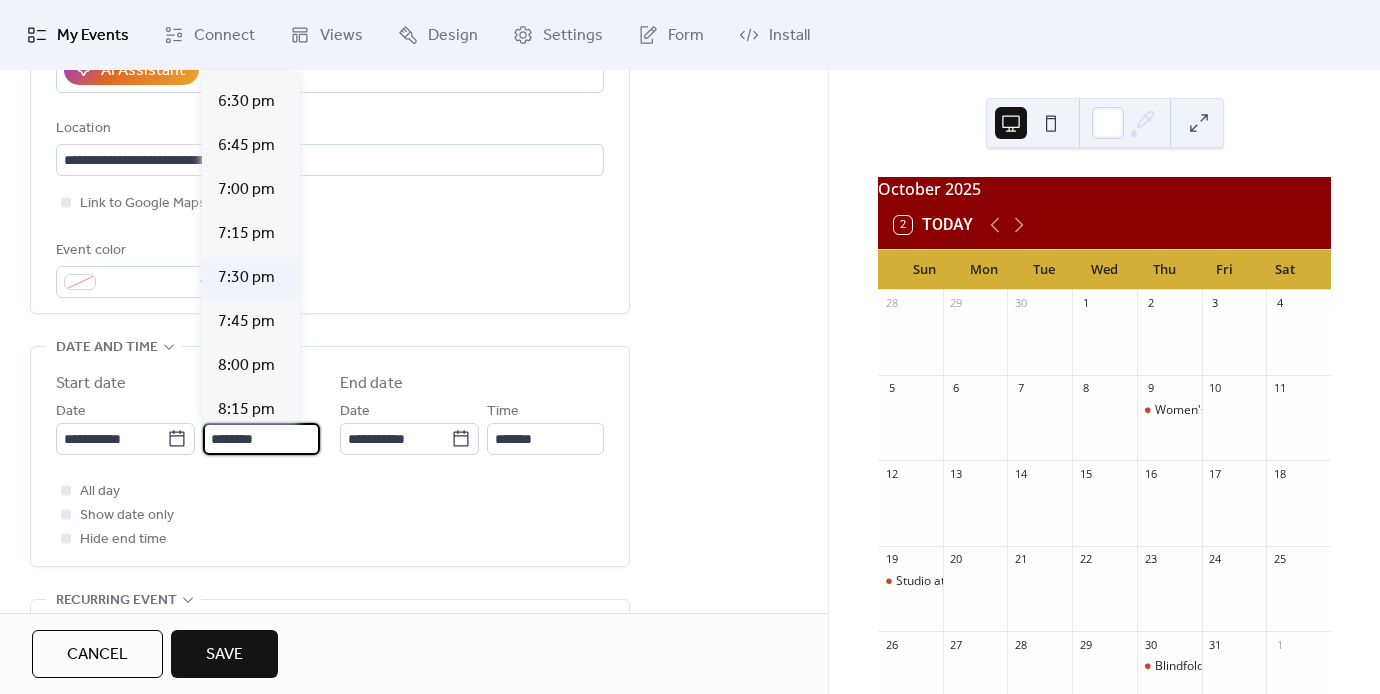 scroll, scrollTop: 3240, scrollLeft: 0, axis: vertical 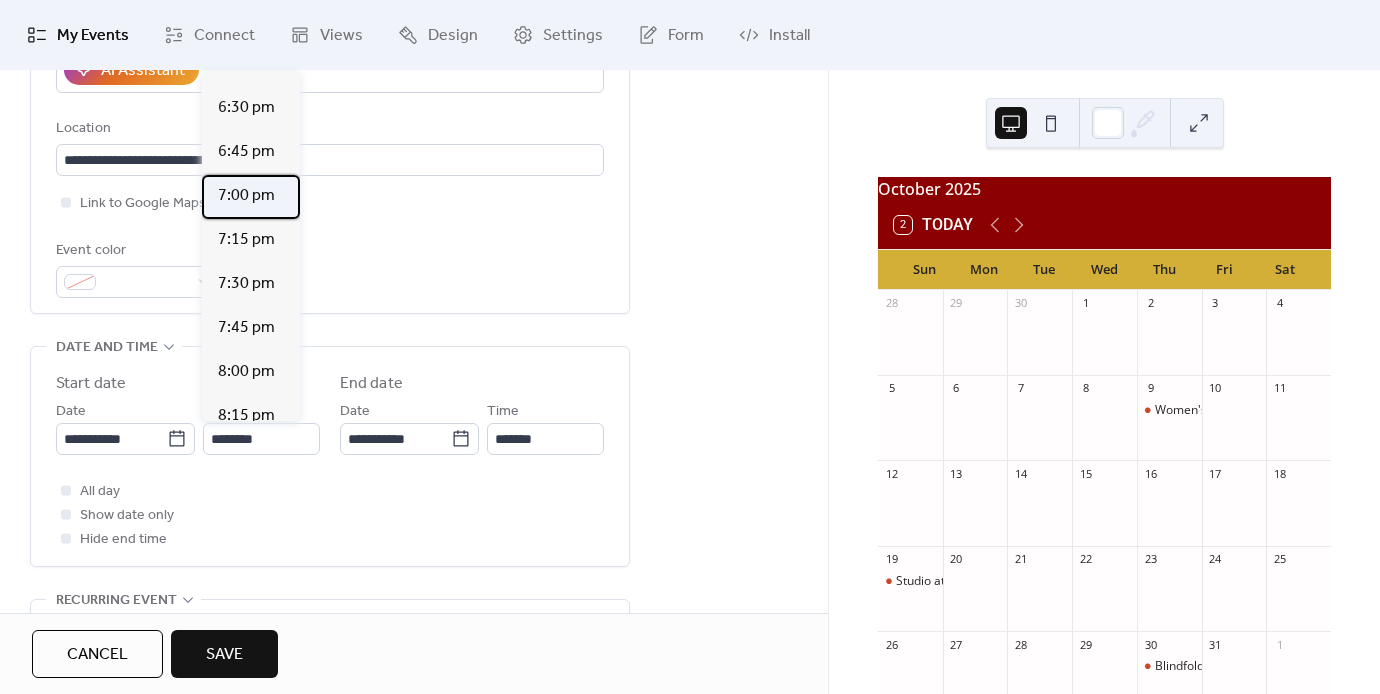 click on "7:00 pm" at bounding box center (246, 196) 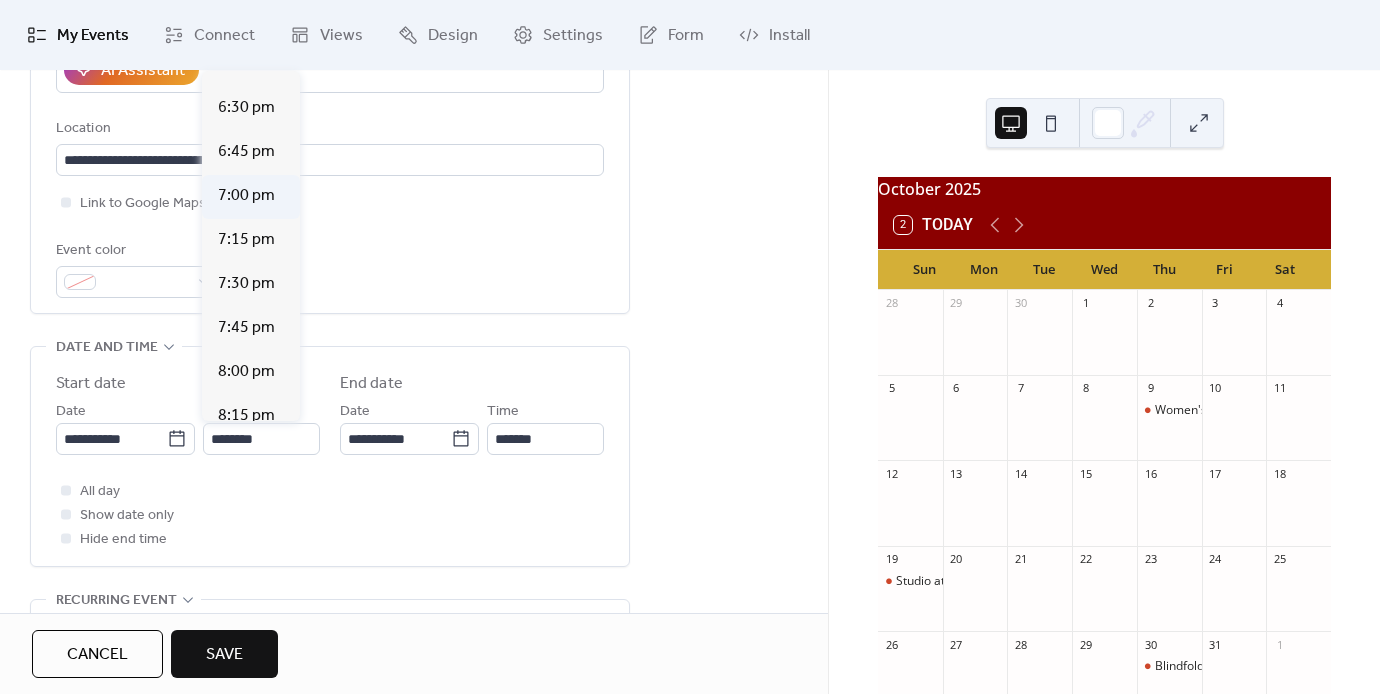 type on "*******" 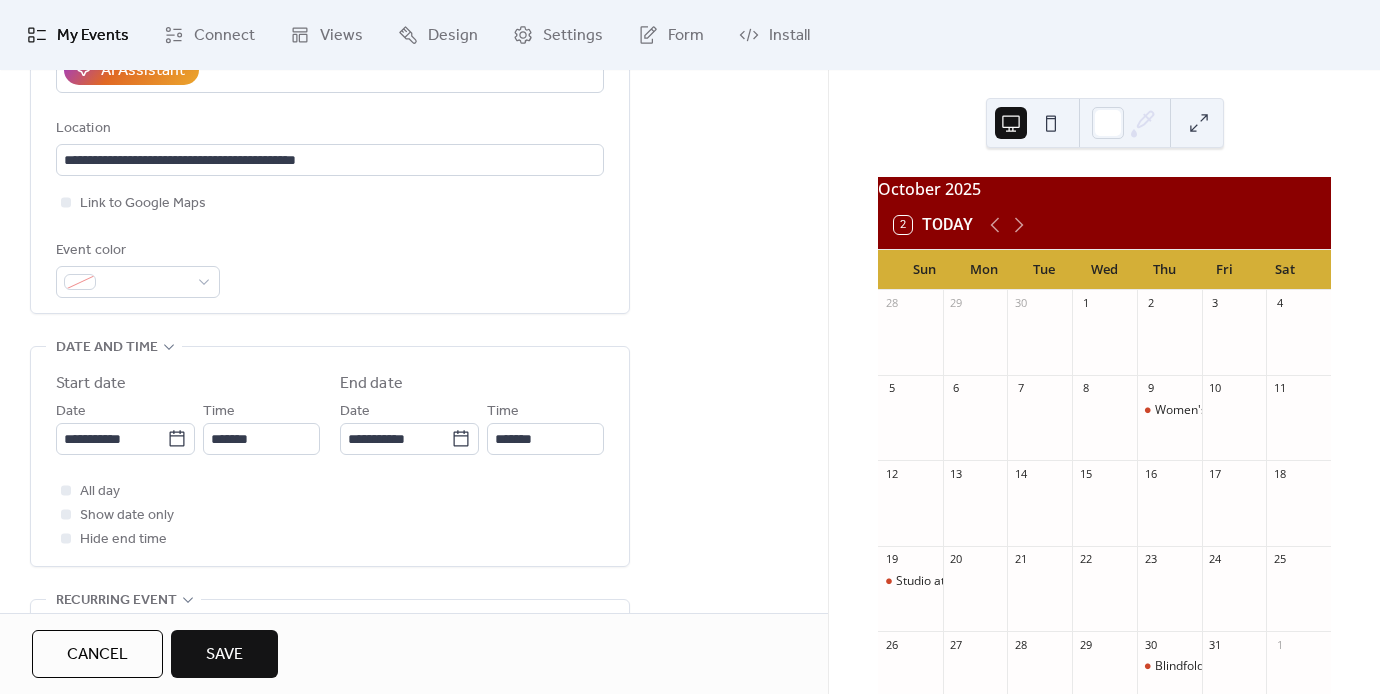 click on "Save" at bounding box center [224, 655] 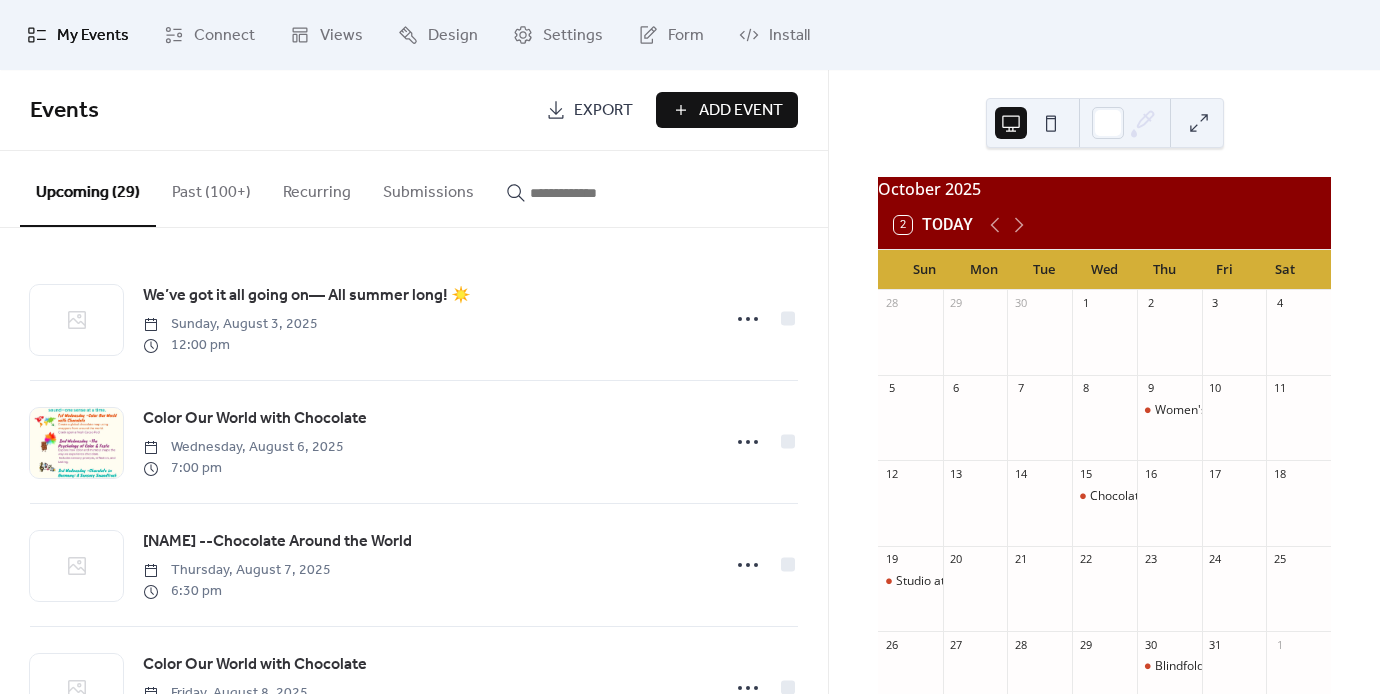 click on "Add Event" at bounding box center (741, 111) 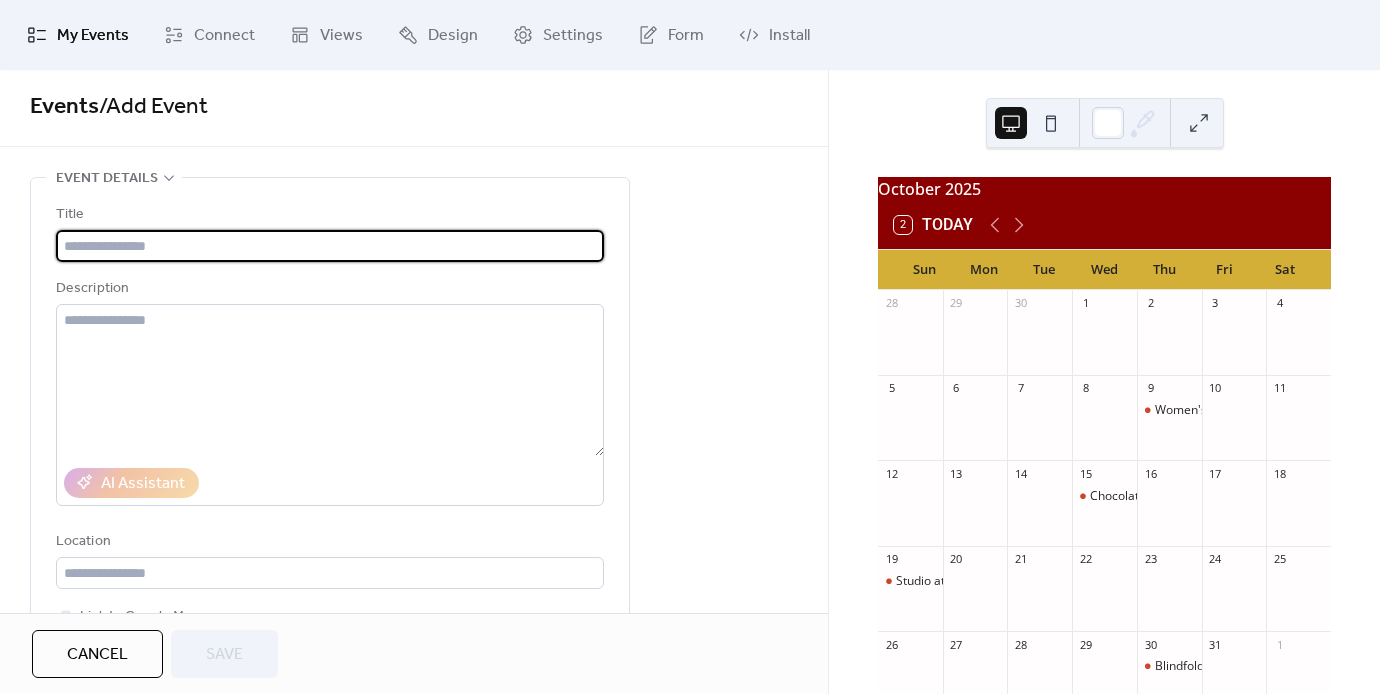 scroll, scrollTop: 0, scrollLeft: 0, axis: both 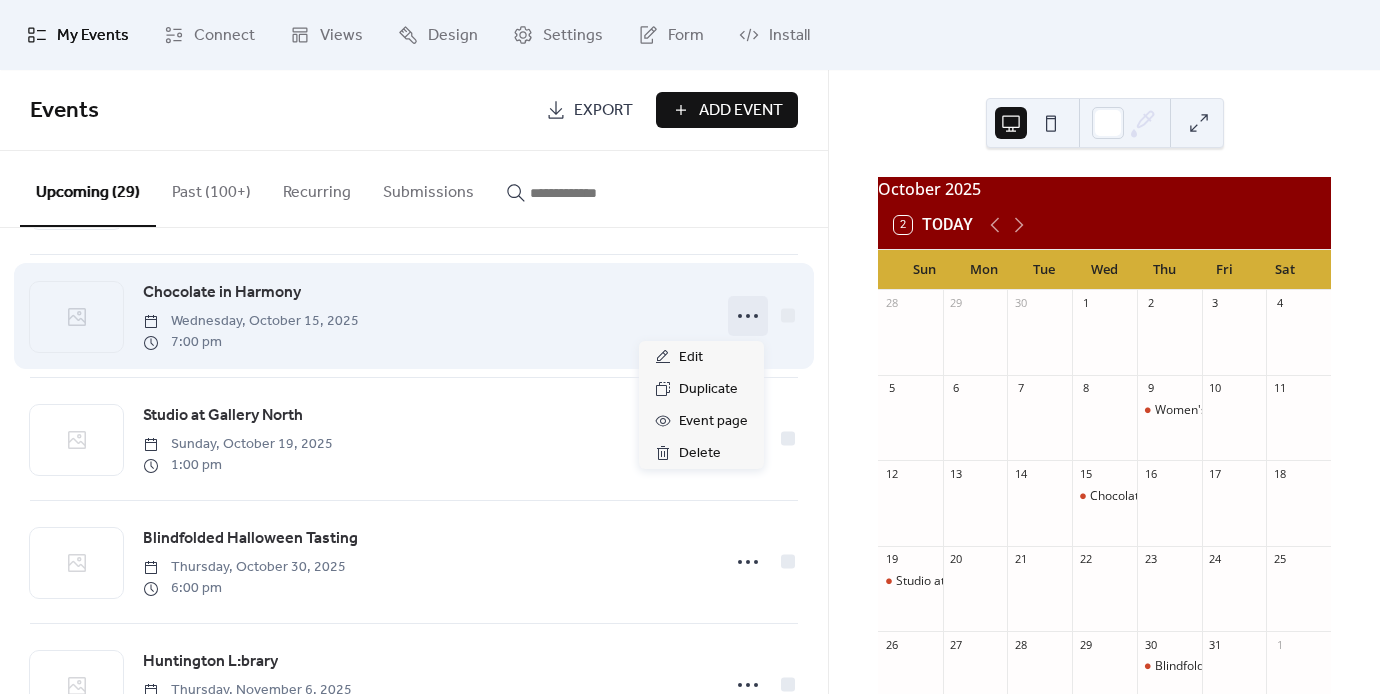 click 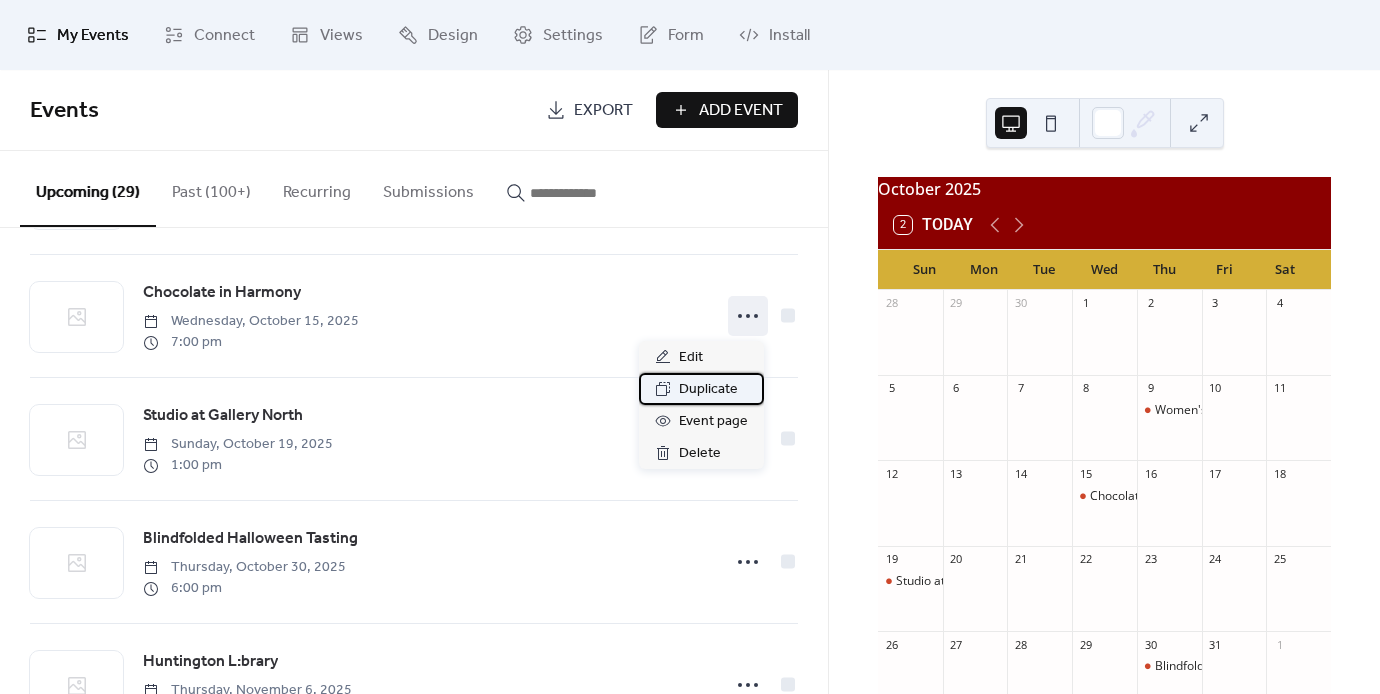 click on "Duplicate" at bounding box center (708, 390) 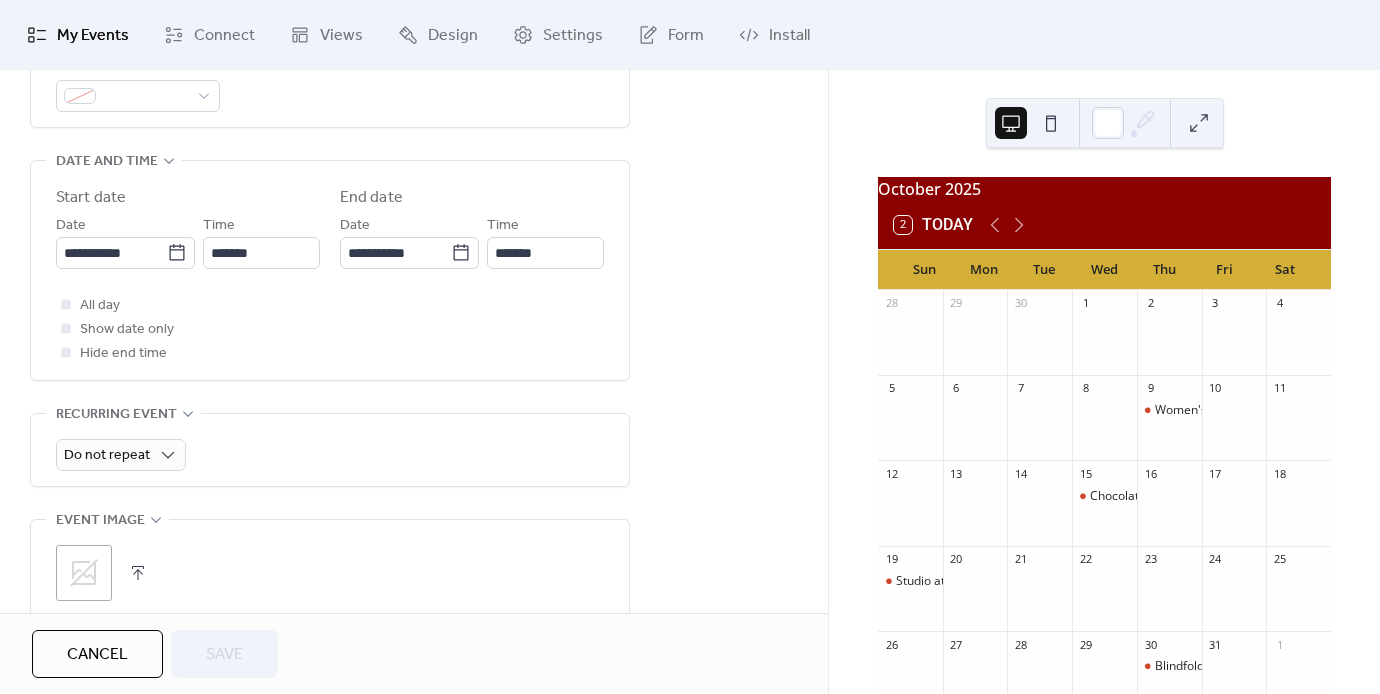 scroll, scrollTop: 611, scrollLeft: 0, axis: vertical 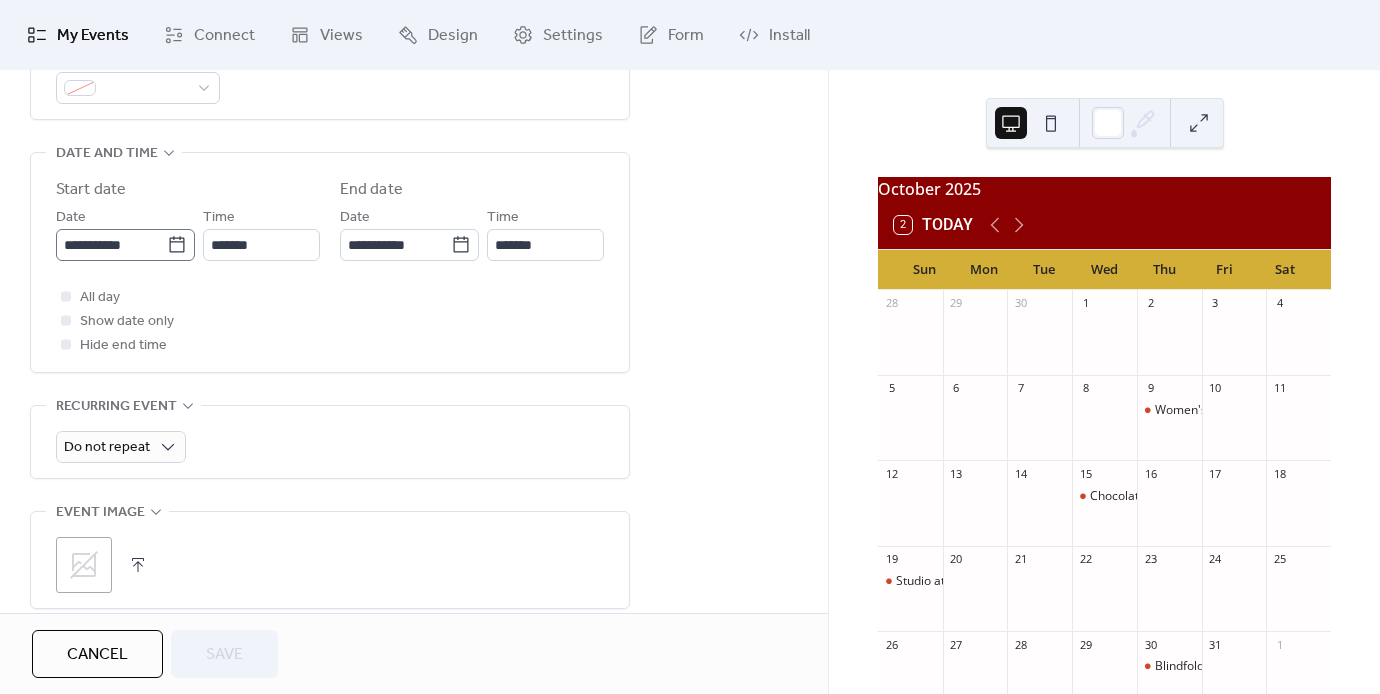 click 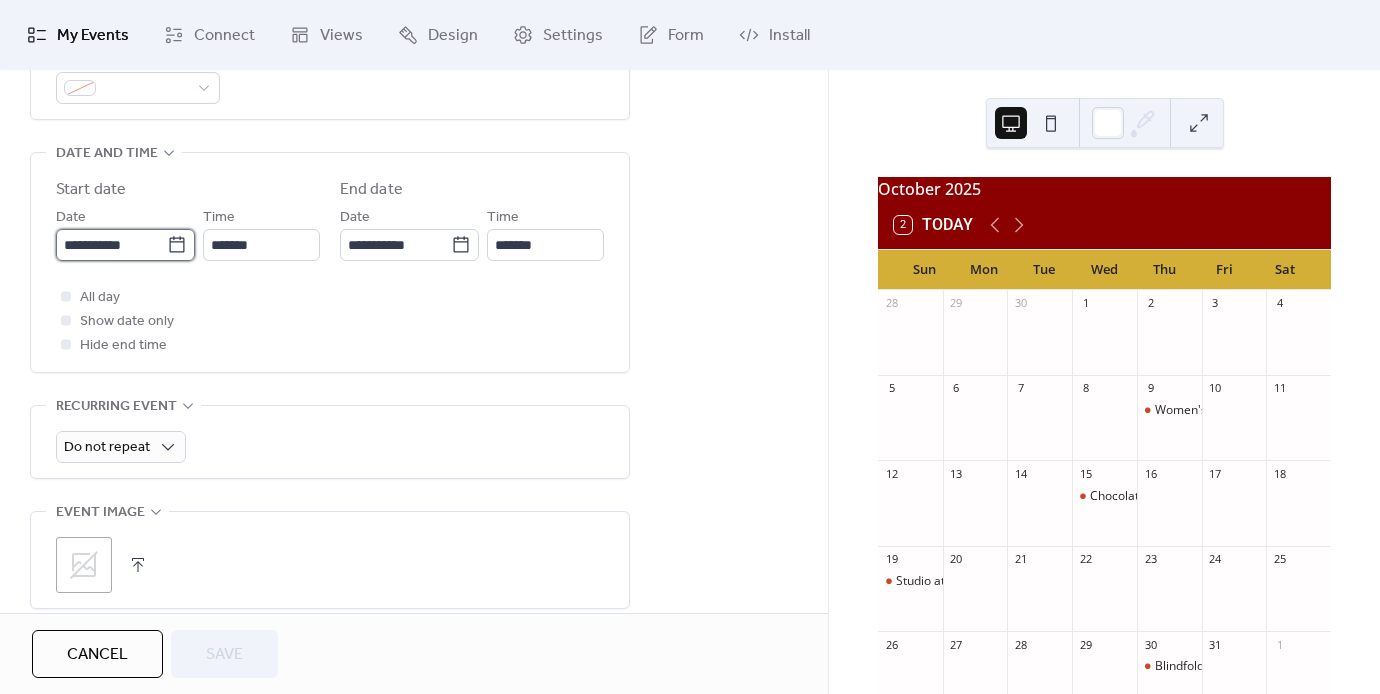 click on "**********" at bounding box center (111, 245) 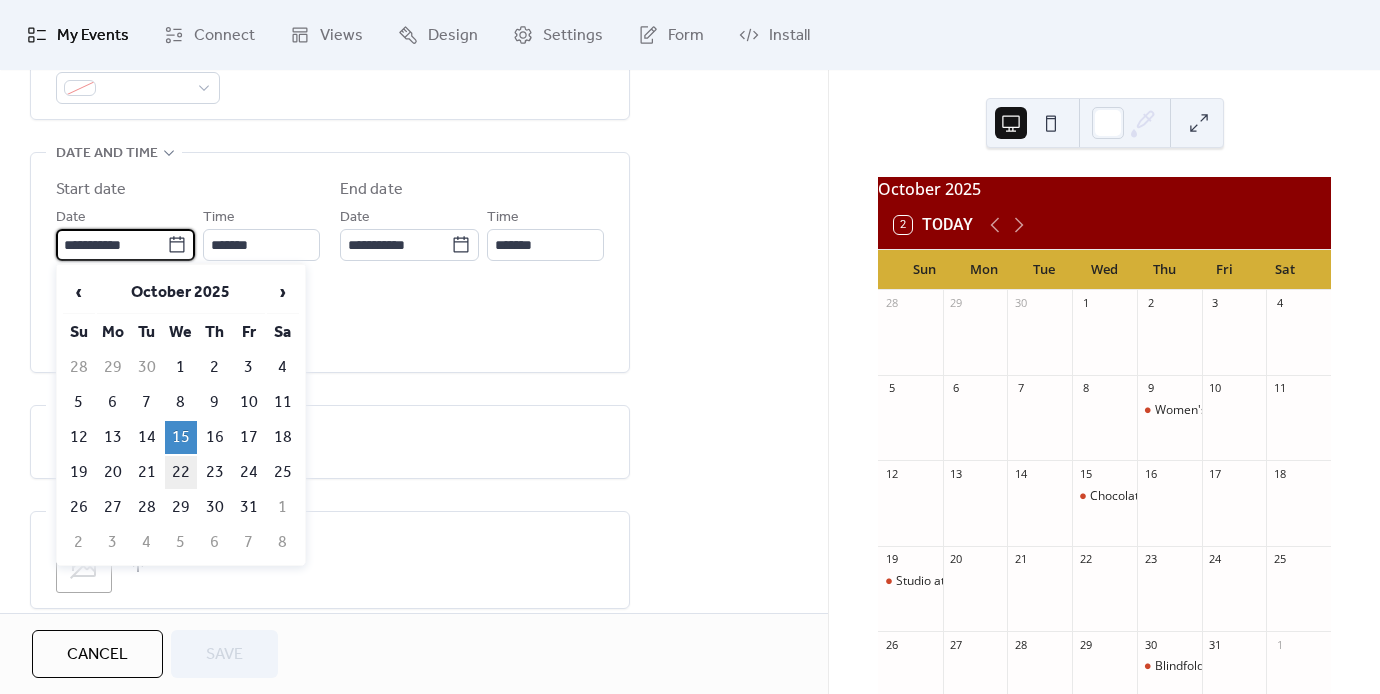 click on "22" at bounding box center [181, 472] 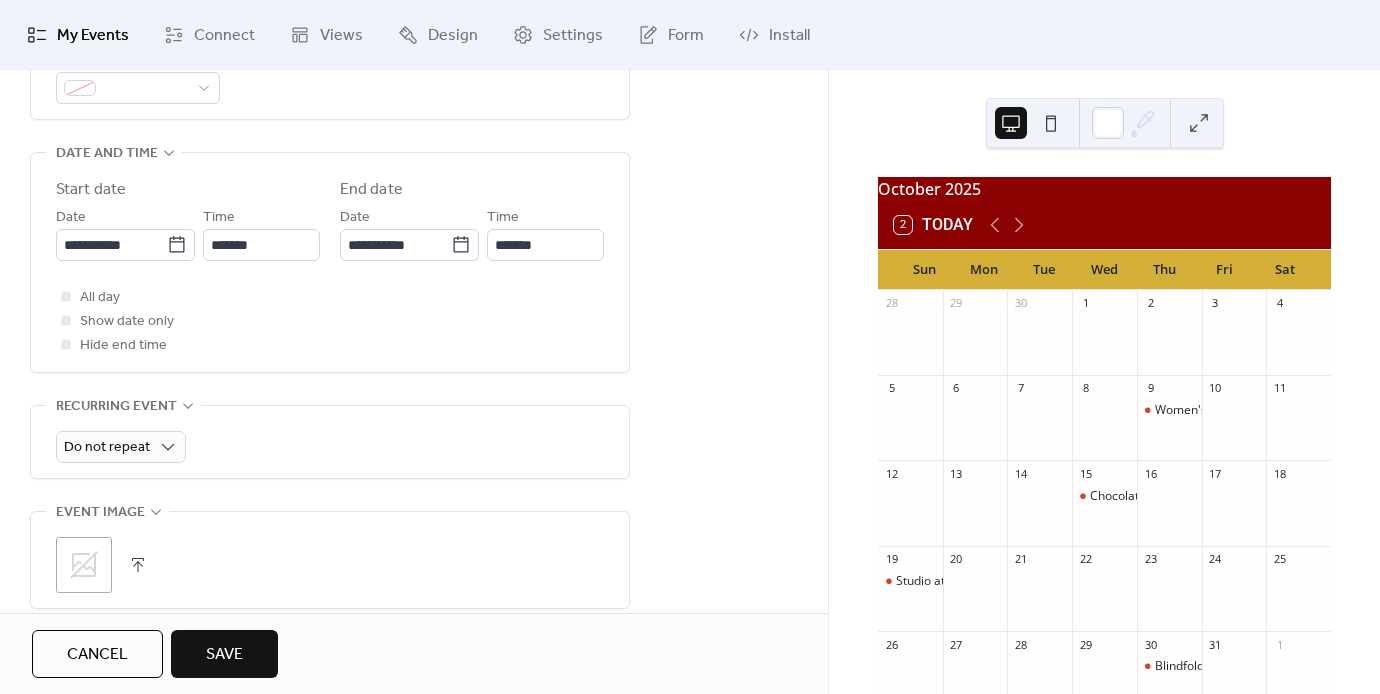 click on "Save" at bounding box center [224, 655] 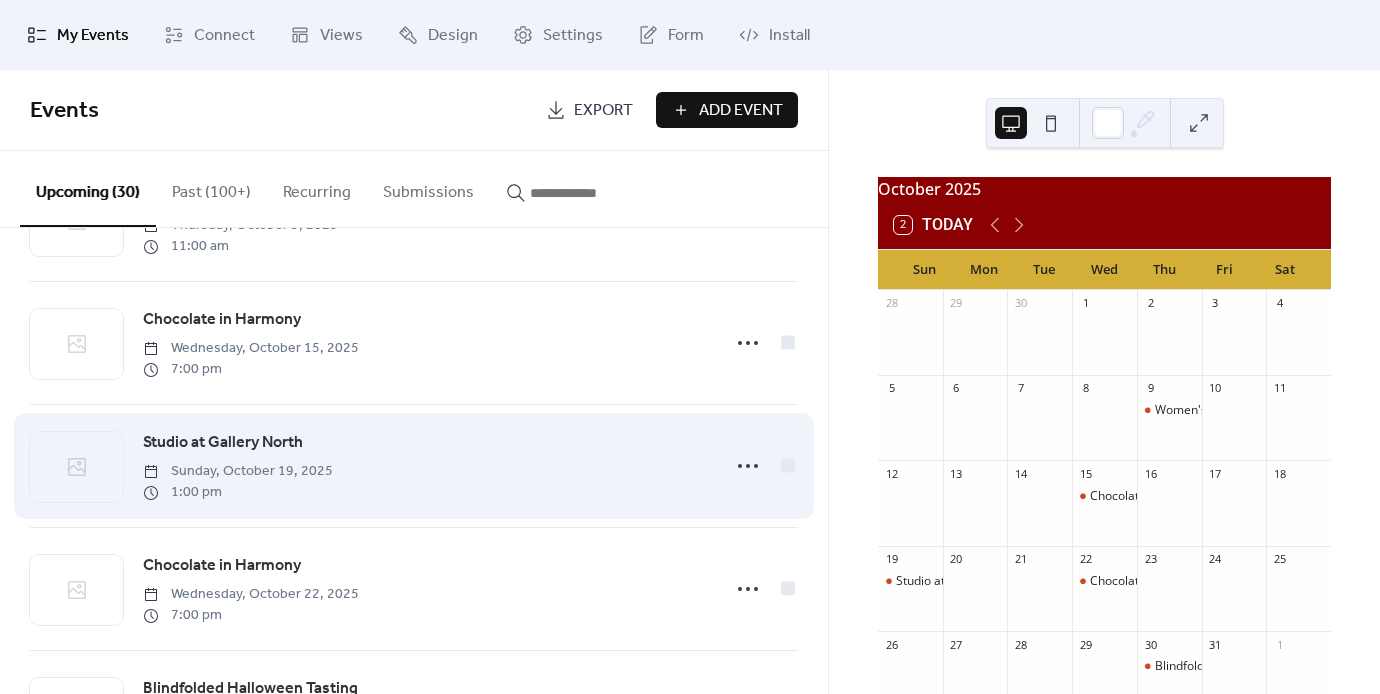 scroll, scrollTop: 1716, scrollLeft: 0, axis: vertical 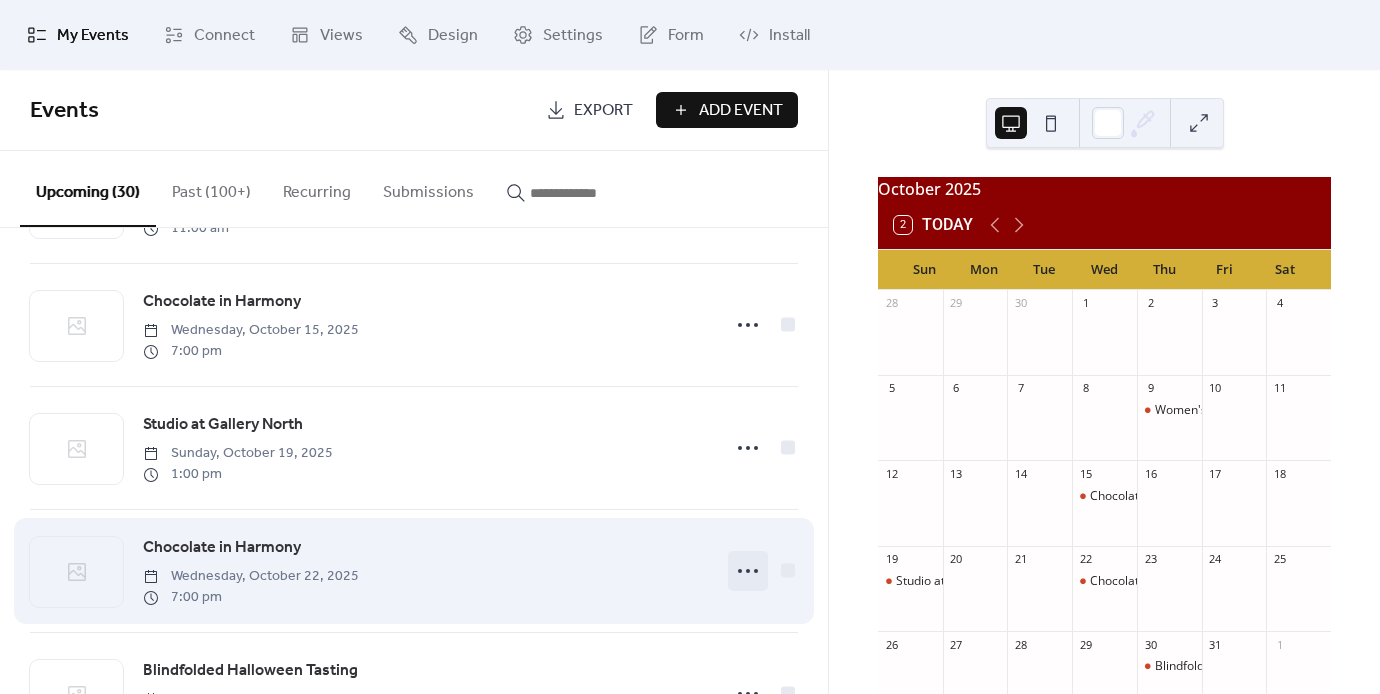 click 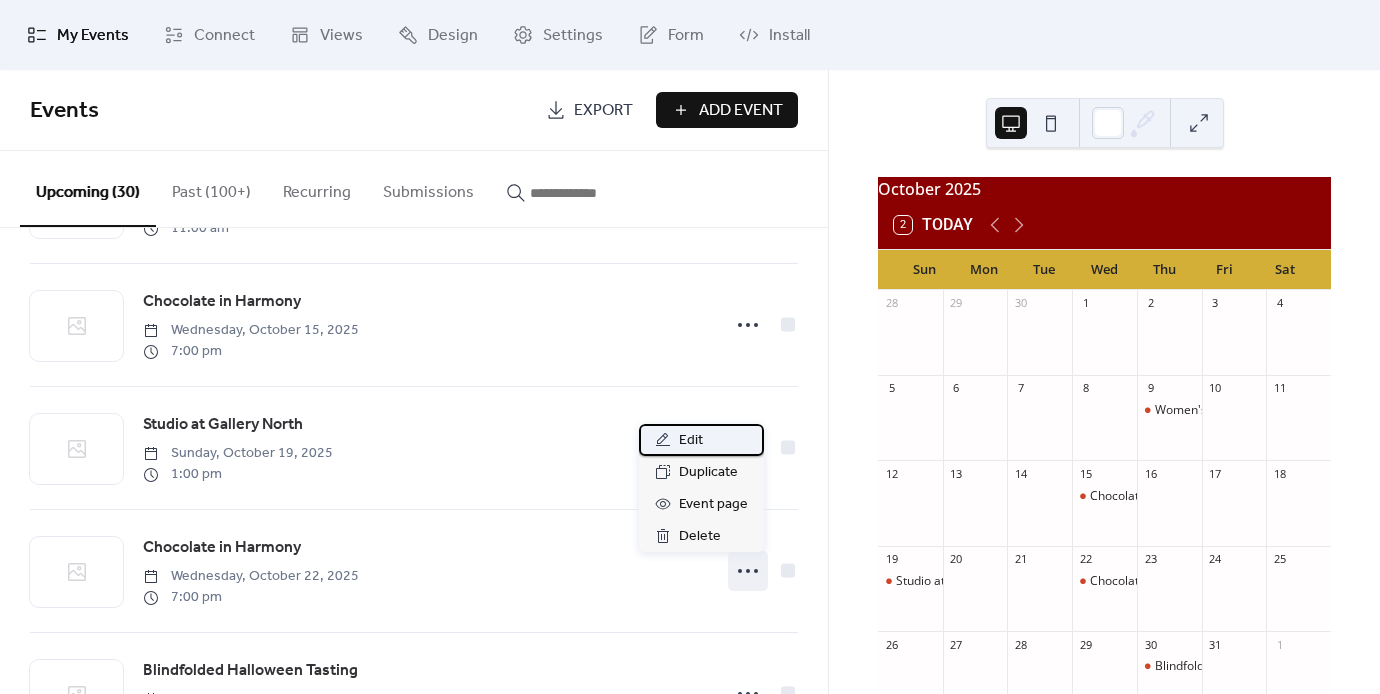 click on "Edit" at bounding box center (691, 441) 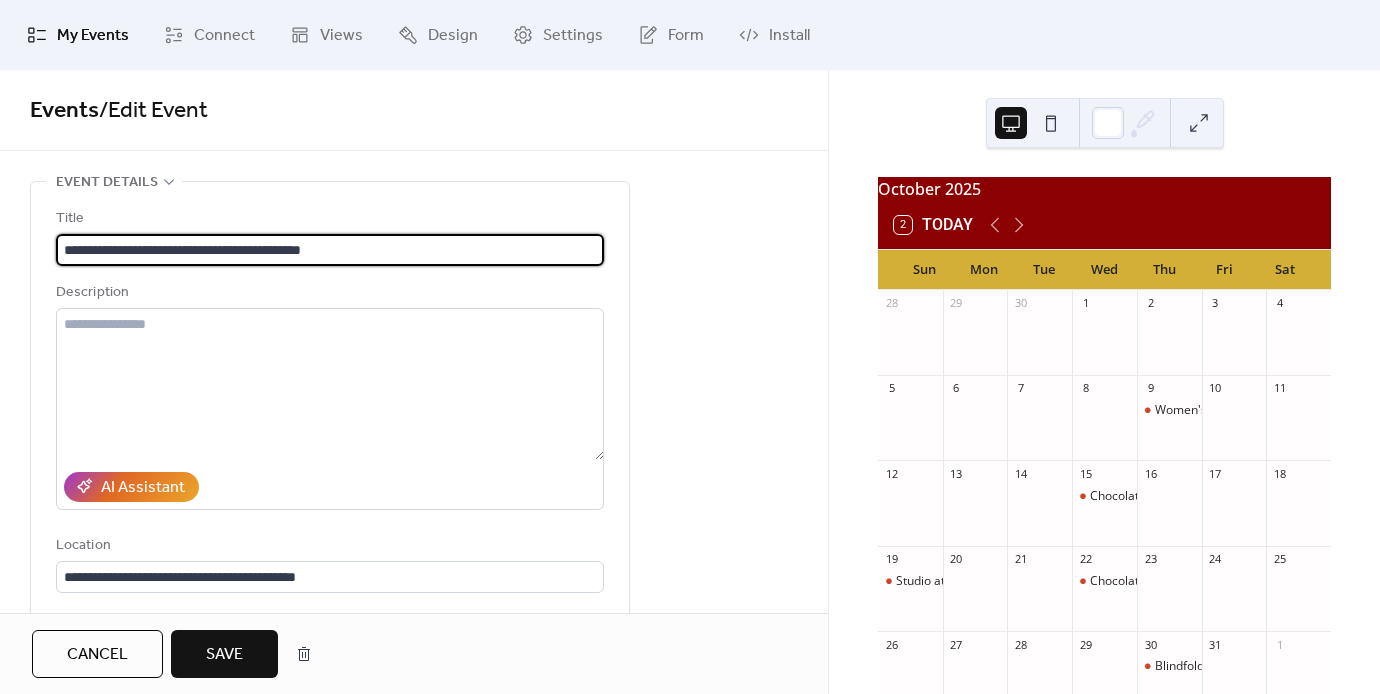 type on "**********" 